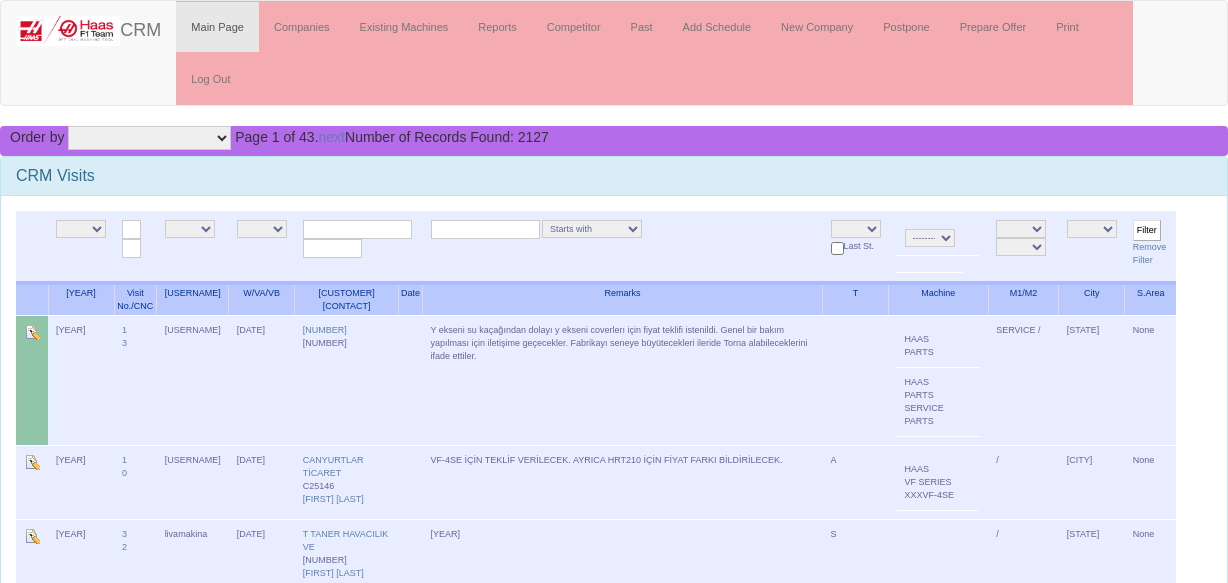 scroll, scrollTop: 0, scrollLeft: 0, axis: both 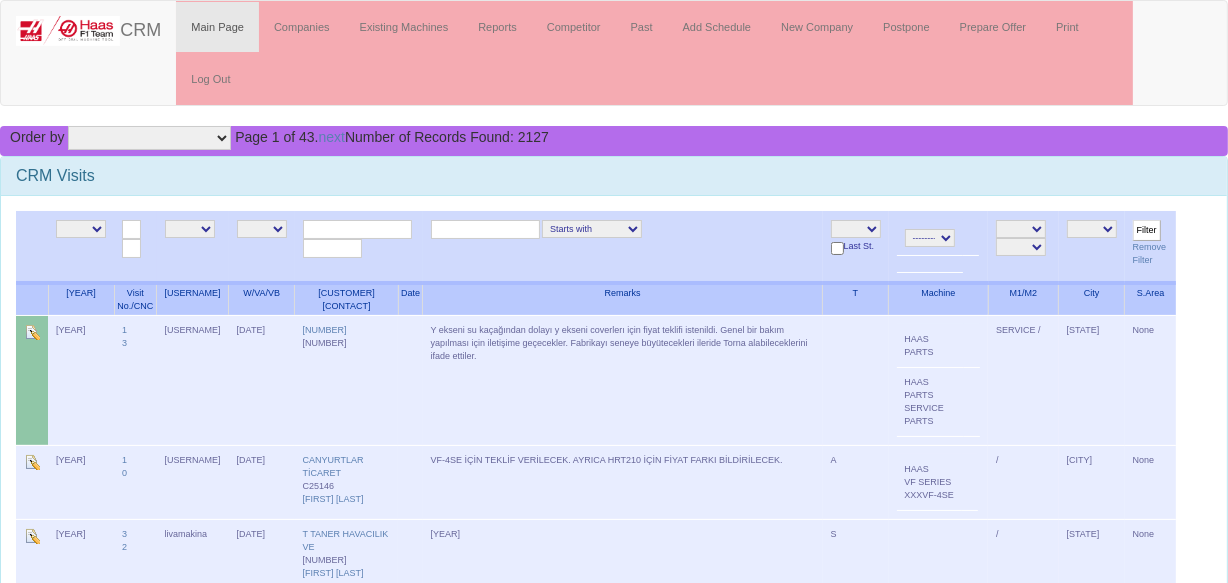 click at bounding box center [357, 229] 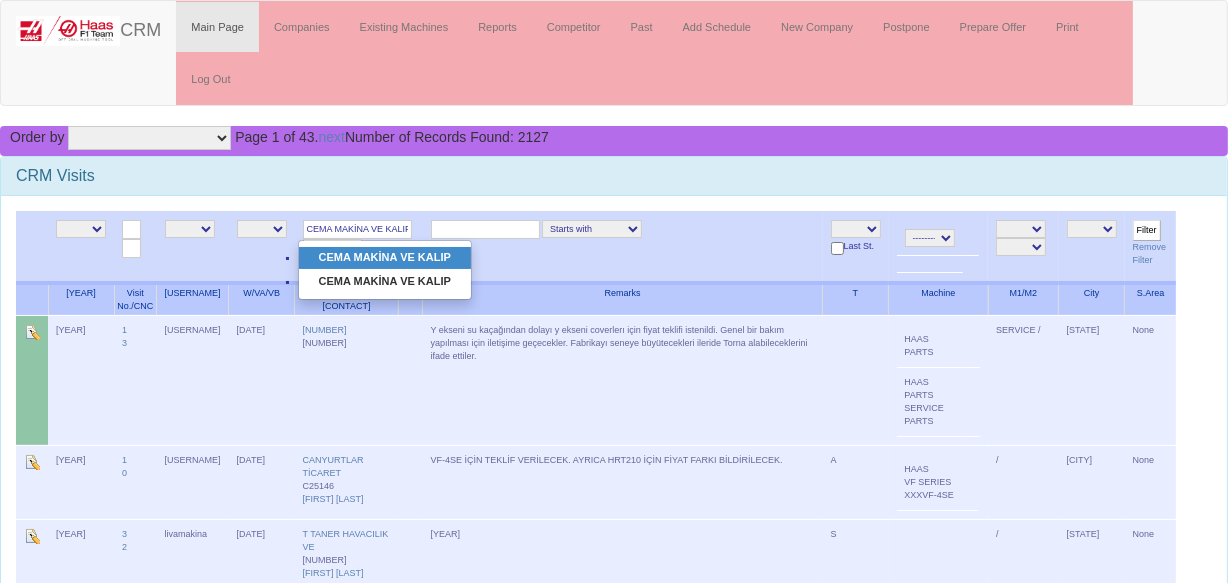 type on "CEMA MAKİNA VE KALIP" 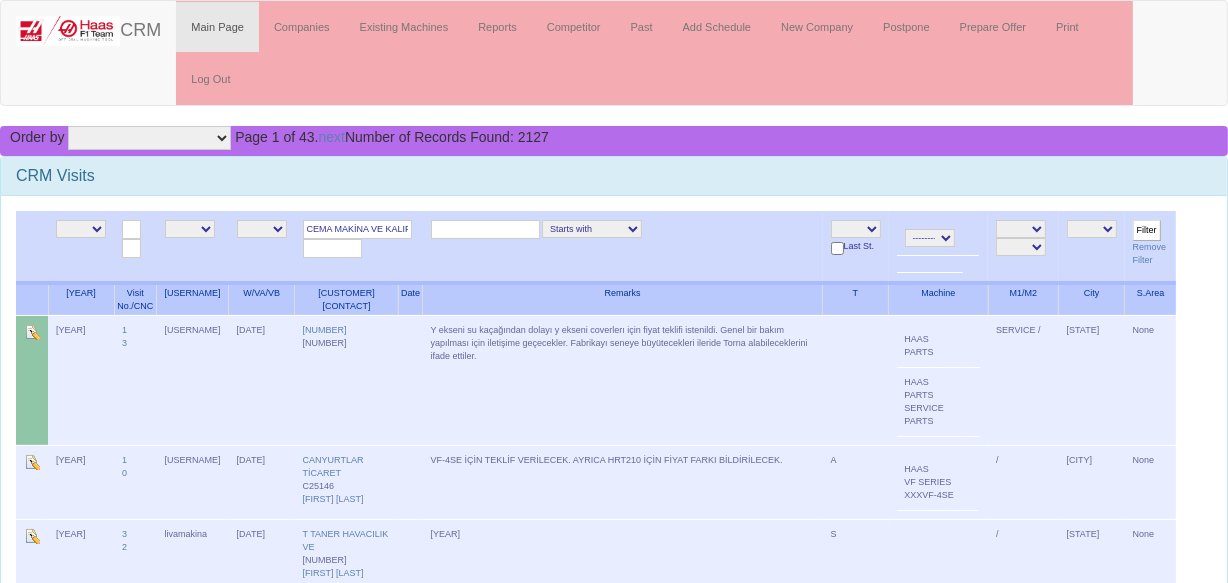 click on "Filter" at bounding box center (1147, 230) 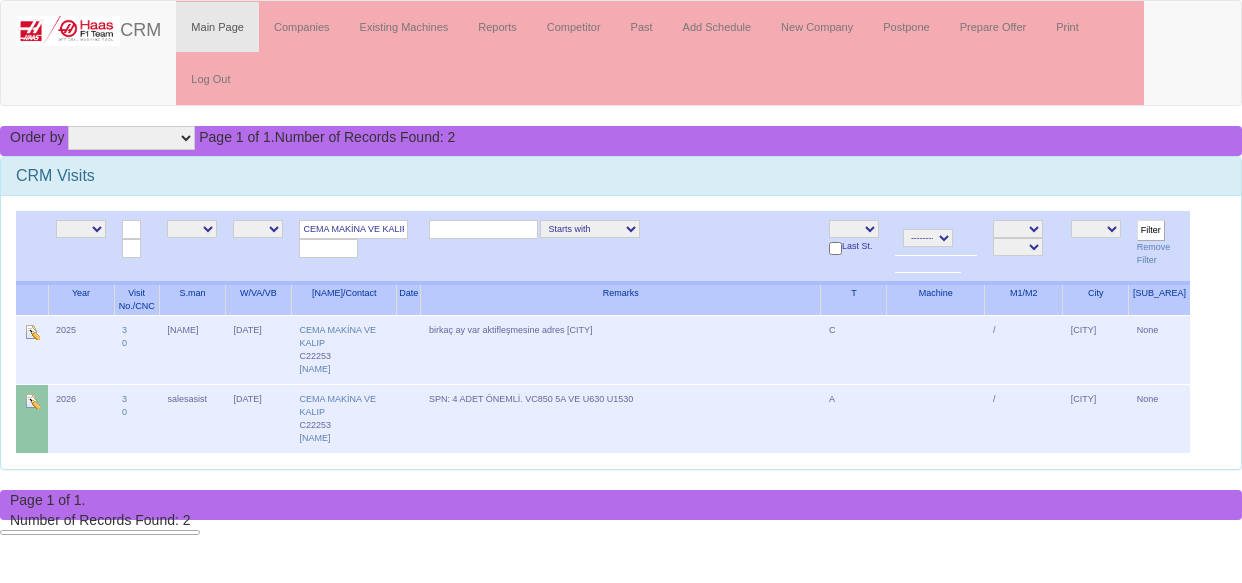 scroll, scrollTop: 0, scrollLeft: 0, axis: both 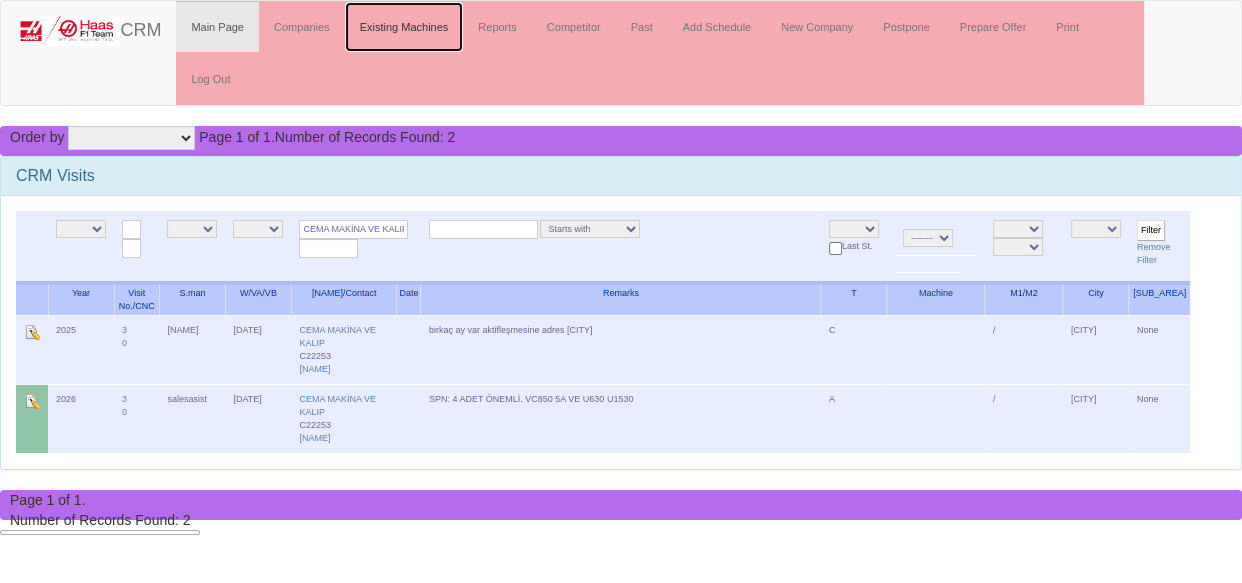 click on "Existing Machines" at bounding box center [404, 27] 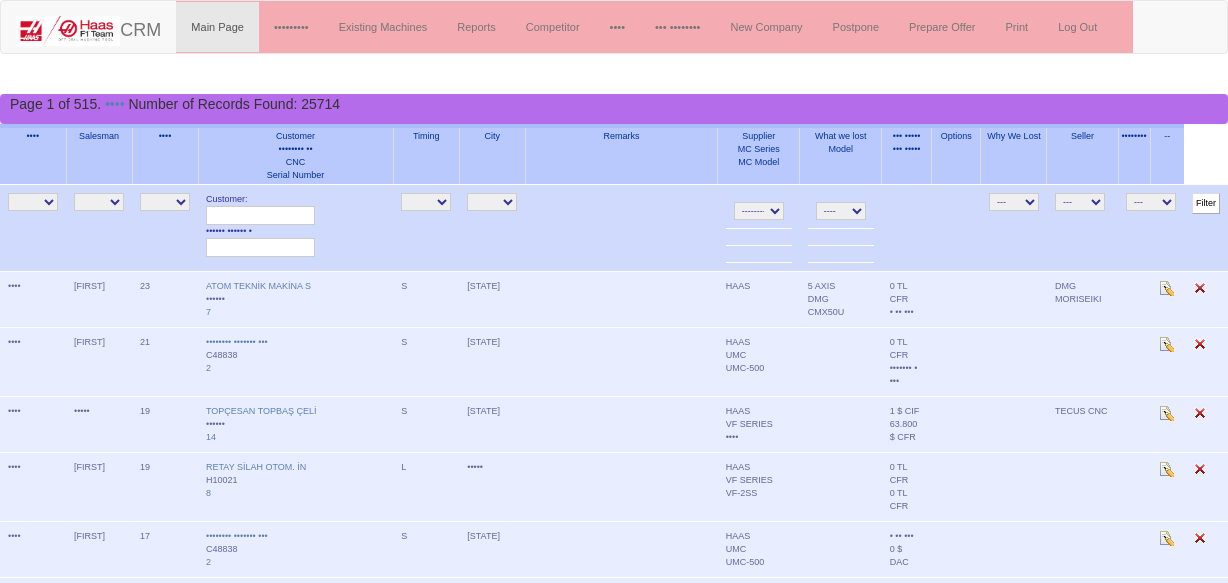 scroll, scrollTop: 0, scrollLeft: 0, axis: both 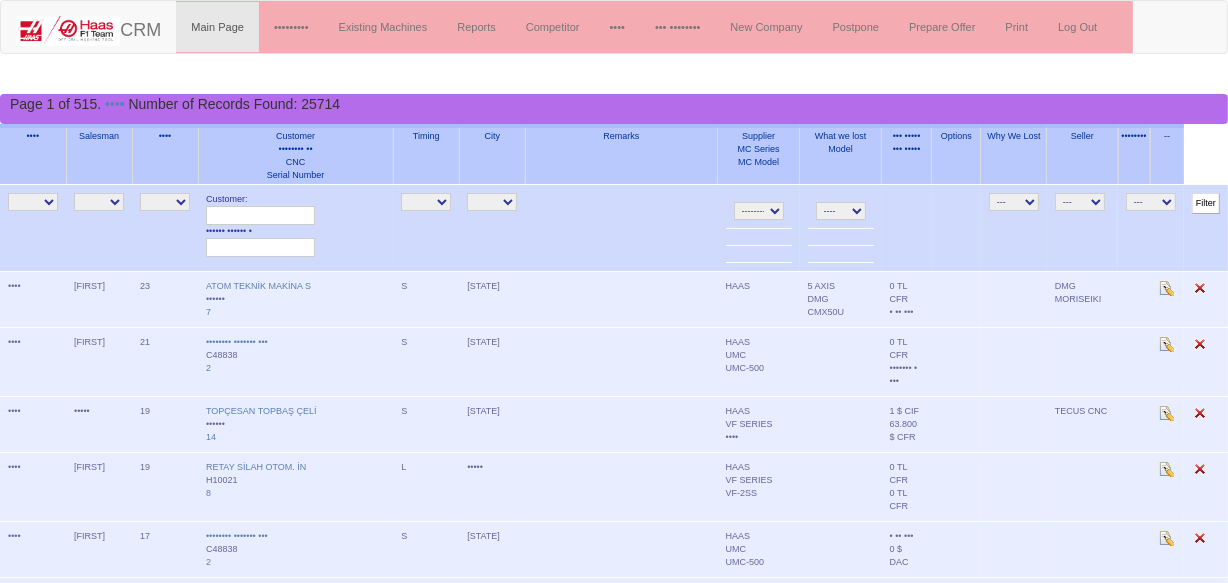 click on "••
•
•
•" at bounding box center (426, 202) 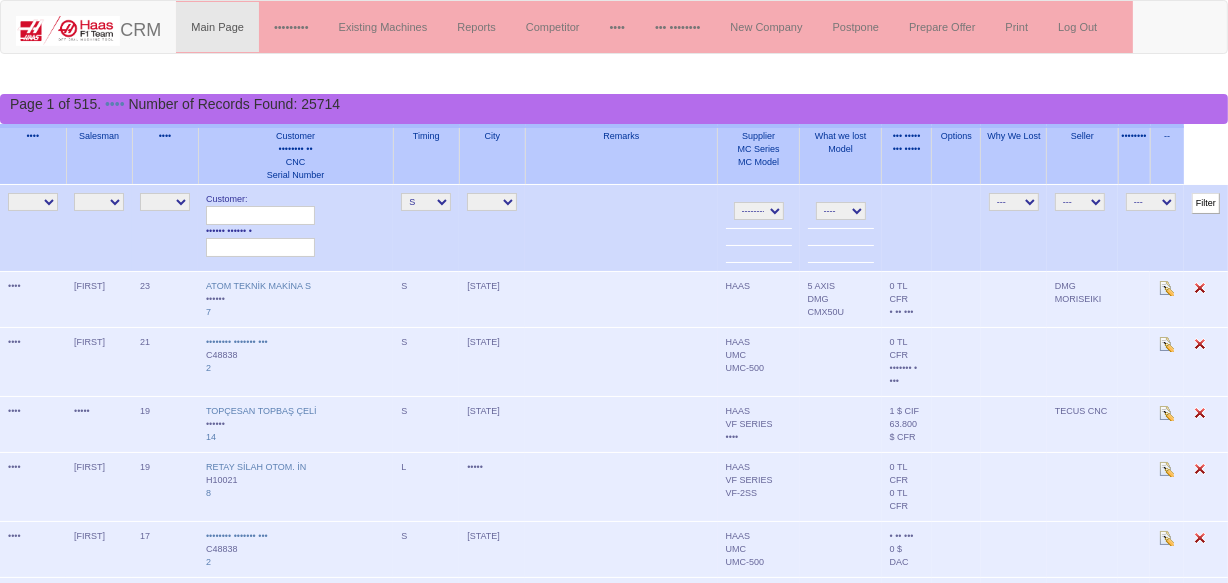 click on "--------
HAAS
CANACA" at bounding box center [759, 211] 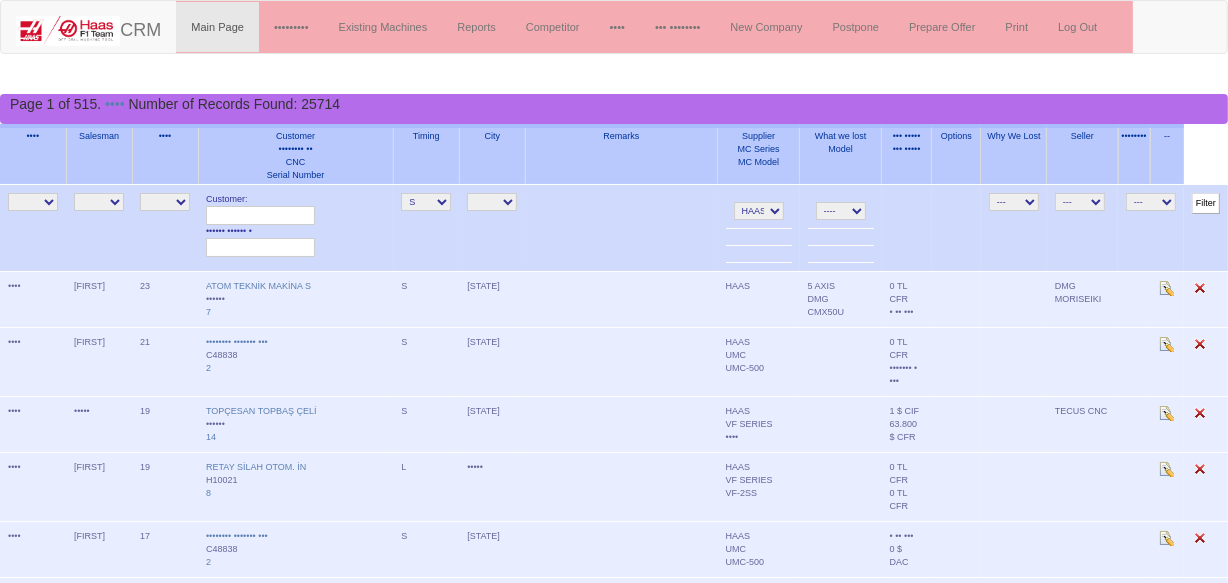 click on "--------
HAAS
CANACA" at bounding box center (759, 211) 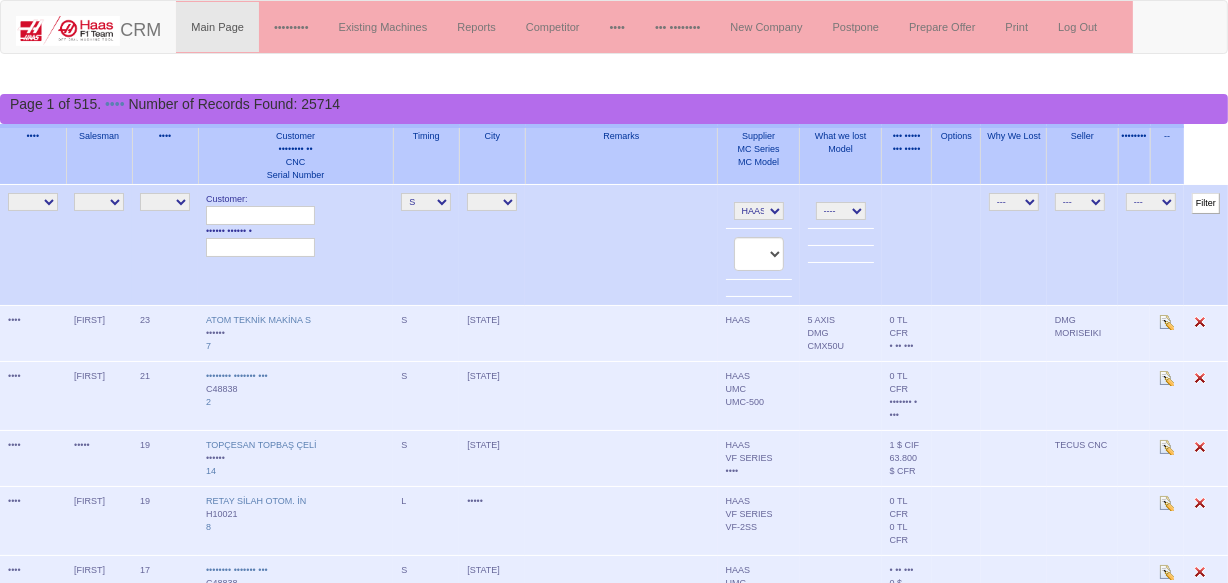 click on "----
5 AXIS ANCA BMC EDM GRINDING HMC LATHE MILLTURN SM UNKNOWN VMC WEDM" at bounding box center (841, 211) 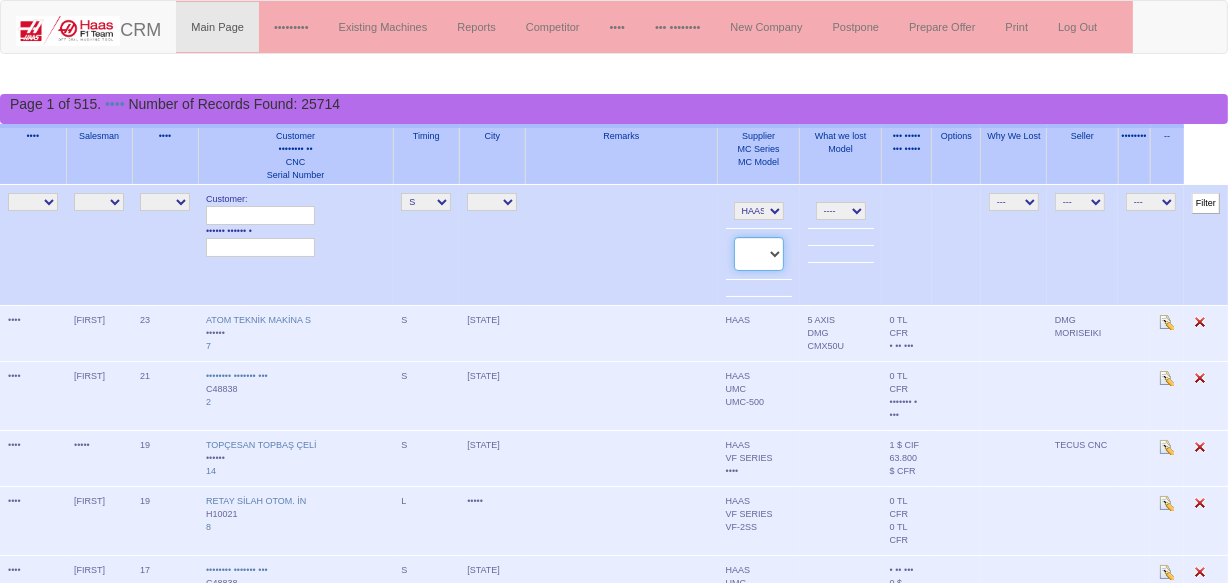 drag, startPoint x: 756, startPoint y: 303, endPoint x: 748, endPoint y: 310, distance: 10.630146 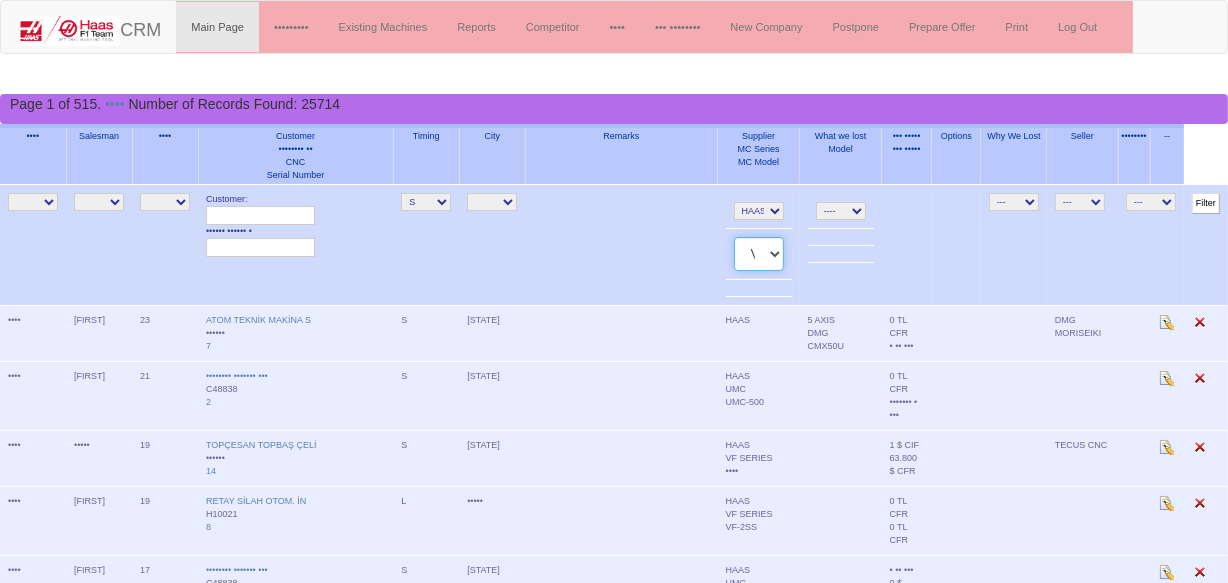 click on "•• ••••••
•• ••••••
•••
•• ••••••
••••••••••
•• ••••••
•••• ••••••
•• ••••••
•• ••••••
•• ••••••
•• ••••••
•• ••••••
•• ••••••
•• ••••••
•• ••••••
•• ••••••
•• ••••••
•••••
•• ••••••" at bounding box center [759, 254] 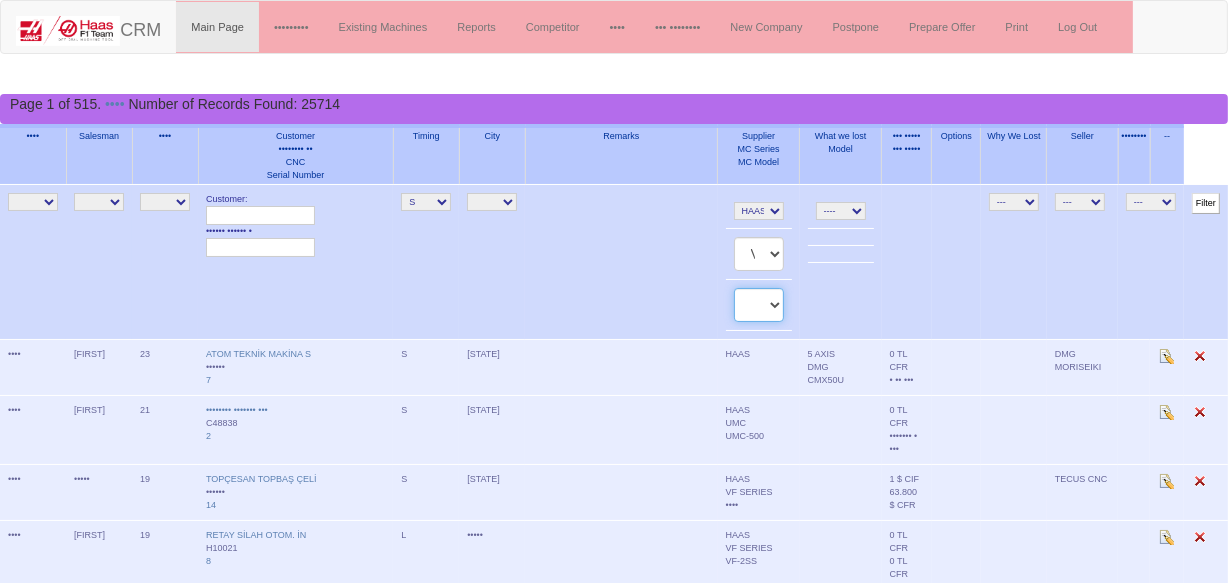 click on "••••
••••••••
••••••••
••••••••
••••••••
••••••••
••••••••
••••••••
••••••••
••••
••••••
••••••••
••••••
••••••
••••
••••••
••••••••
••••••
•••••••••
••••
••••••
•••••••
•••••••••
•••••••••
•••••••
•••••••••
•••••••••
••••••
•••••••
•••••••••
•••••••
•••••••••
••••••
•••••••
•••••••
•••••••
•••••••
•••••••
•••••••" at bounding box center (759, 305) 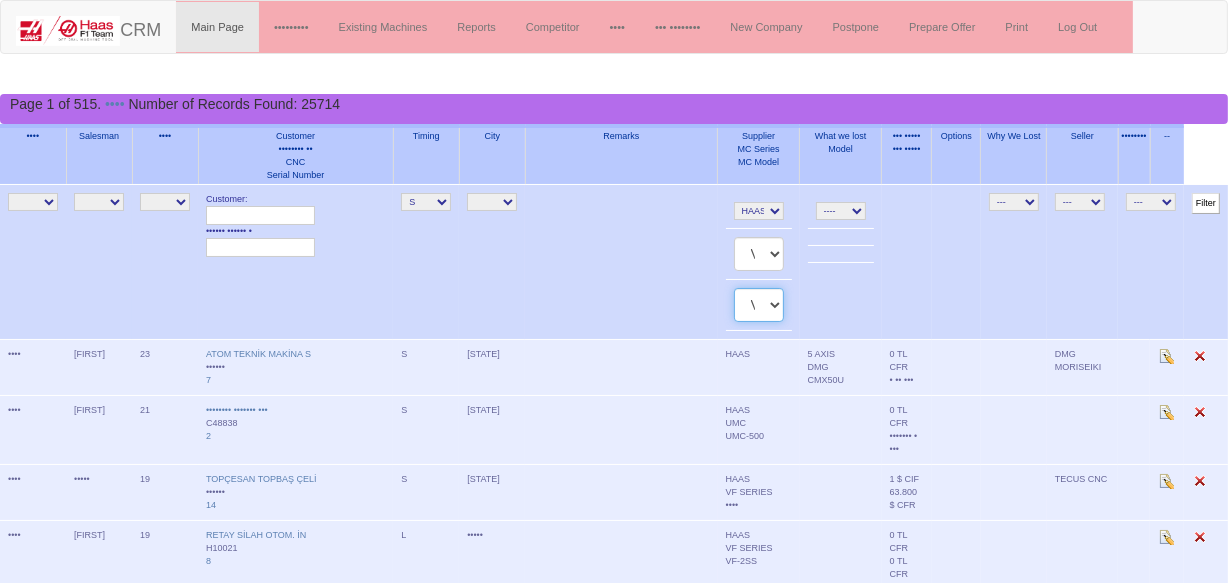 click on "••••
••••••••
••••••••
••••••••
••••••••
••••••••
••••••••
••••••••
••••••••
••••
••••••
••••••••
••••••
••••••
••••
••••••
••••••••
••••••
•••••••••
••••
••••••
•••••••
•••••••••
•••••••••
•••••••
•••••••••
•••••••••
••••••
•••••••
•••••••••
•••••••
•••••••••
••••••
•••••••
•••••••
•••••••
•••••••
•••••••
•••••••" at bounding box center [759, 305] 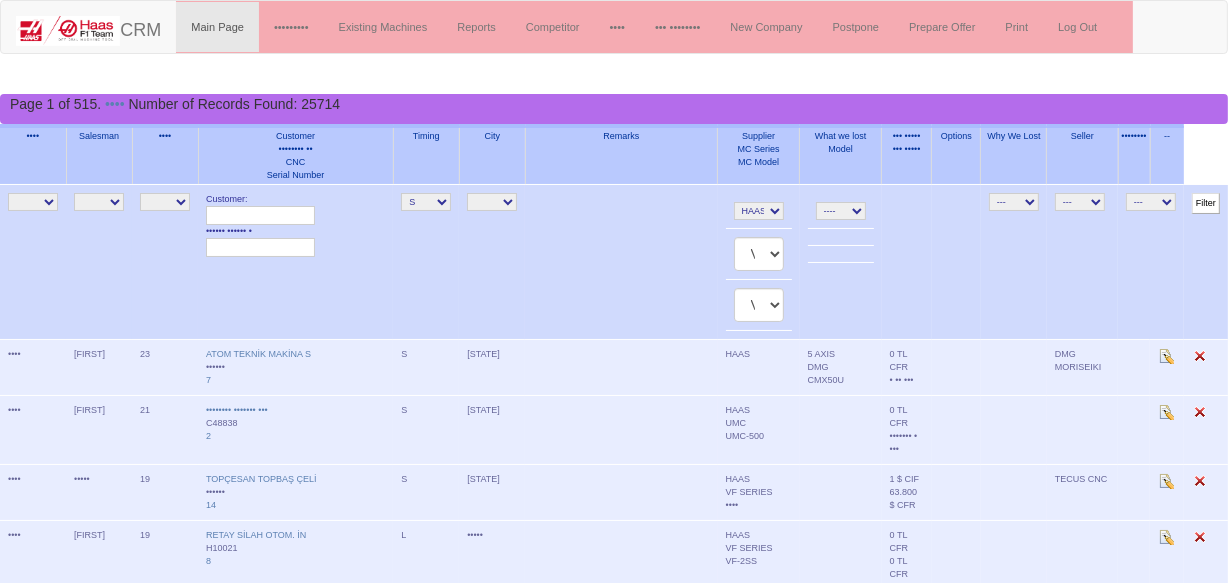 click on "Filter" at bounding box center [1206, 203] 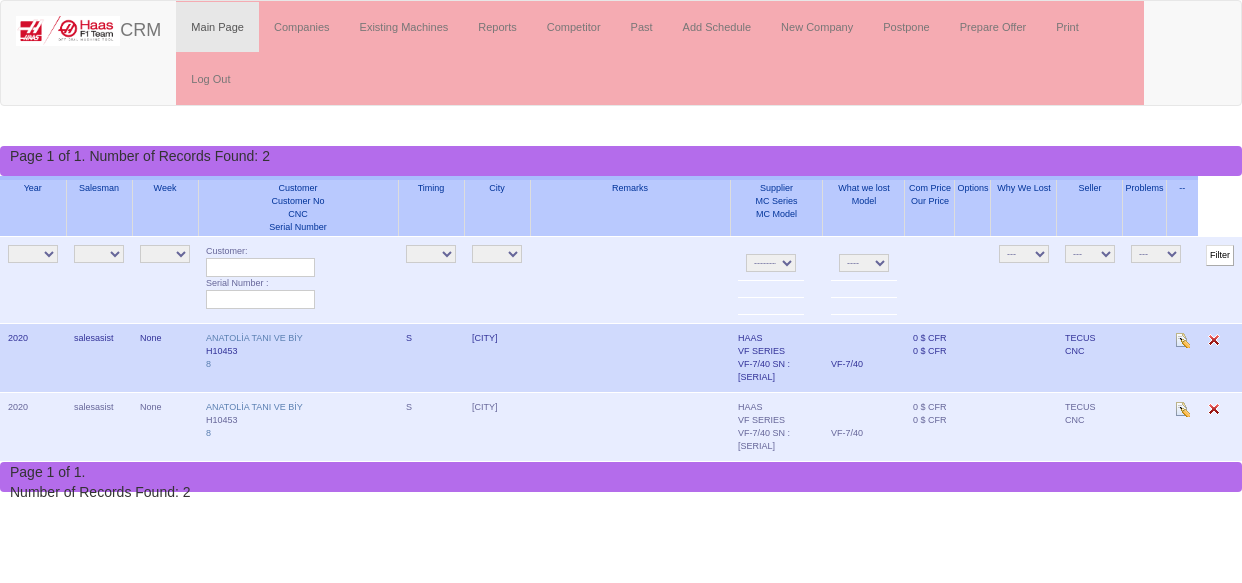 scroll, scrollTop: 0, scrollLeft: 0, axis: both 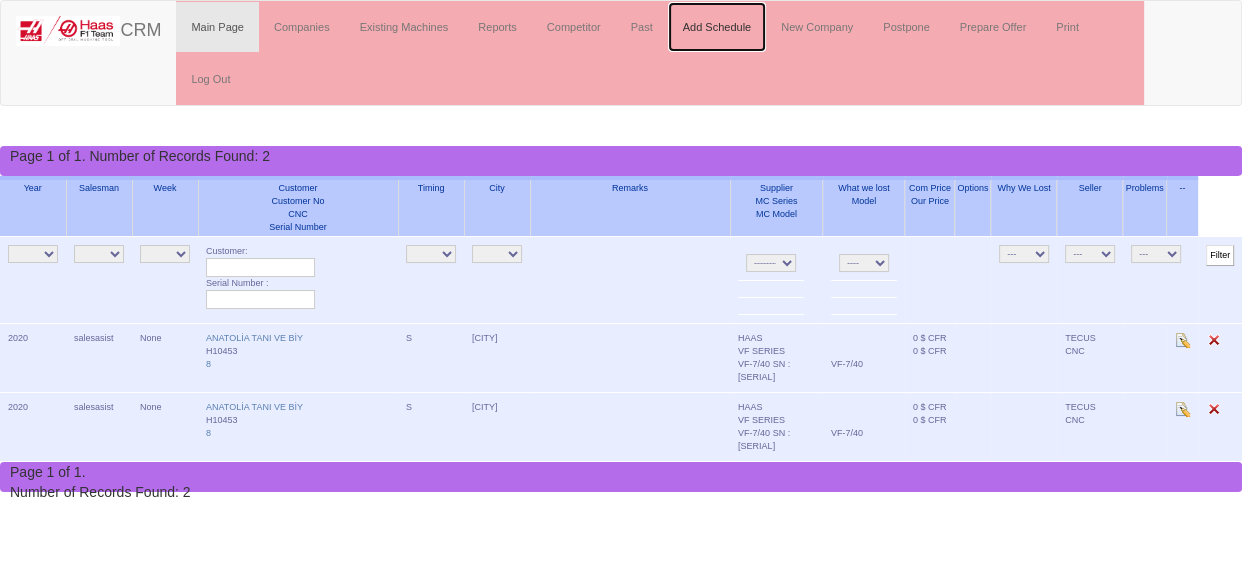 click on "Add Schedule" at bounding box center [717, 27] 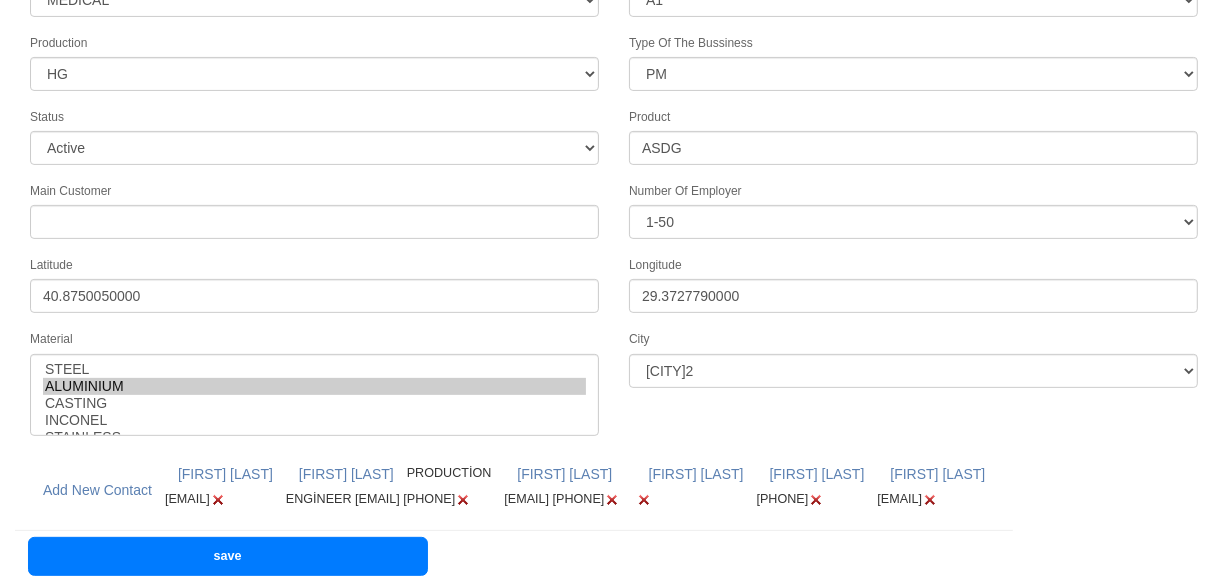 scroll, scrollTop: 748, scrollLeft: 0, axis: vertical 